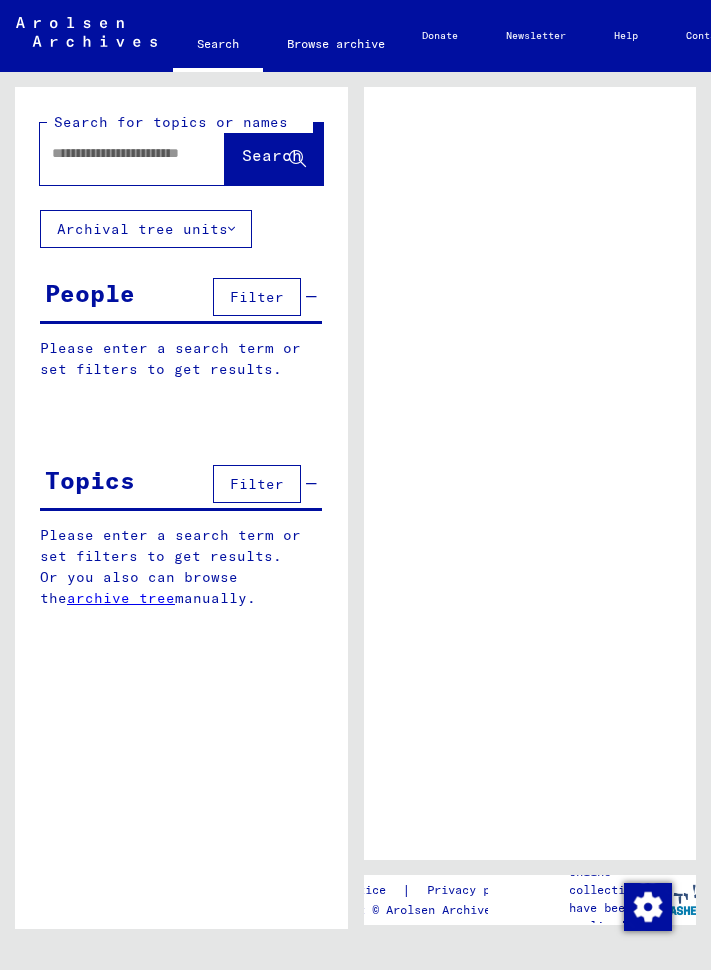 scroll, scrollTop: 0, scrollLeft: 0, axis: both 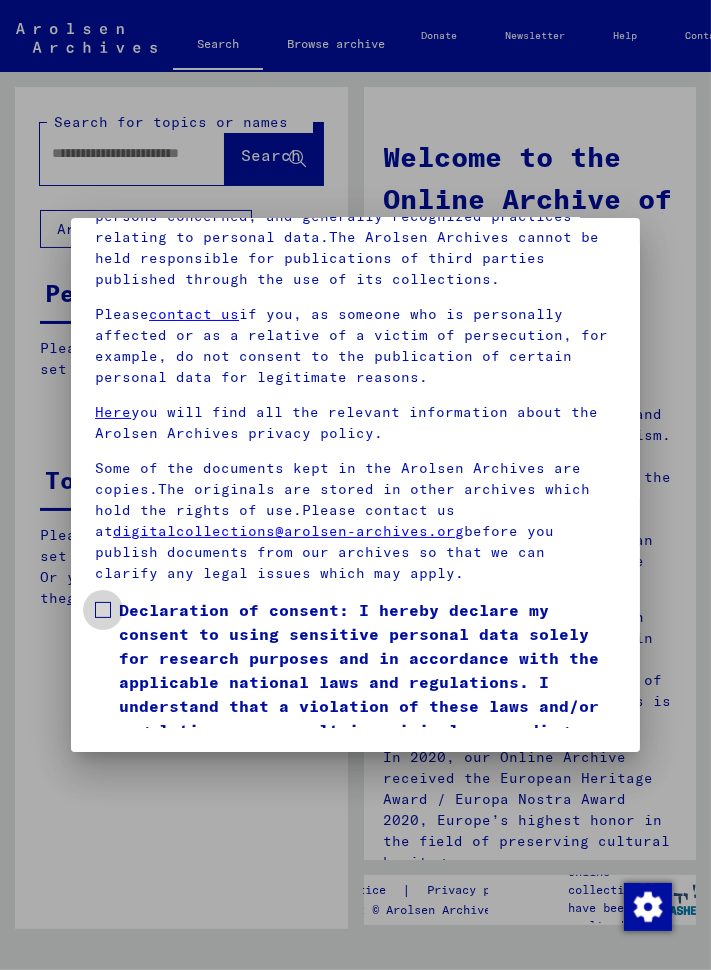click at bounding box center [103, 610] 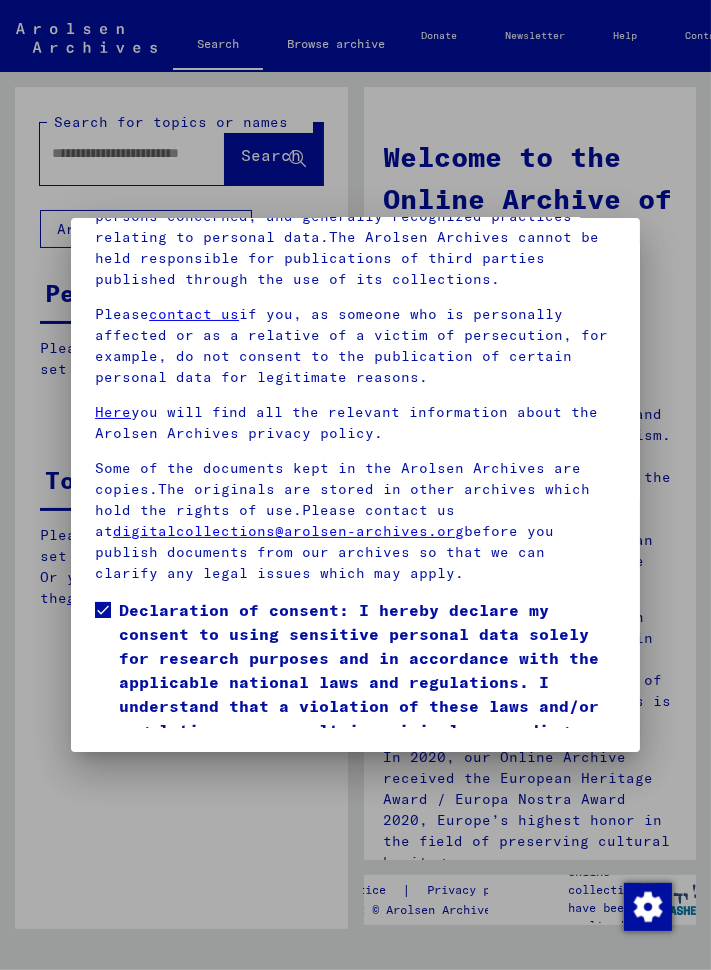 click on "I agree" at bounding box center [143, 771] 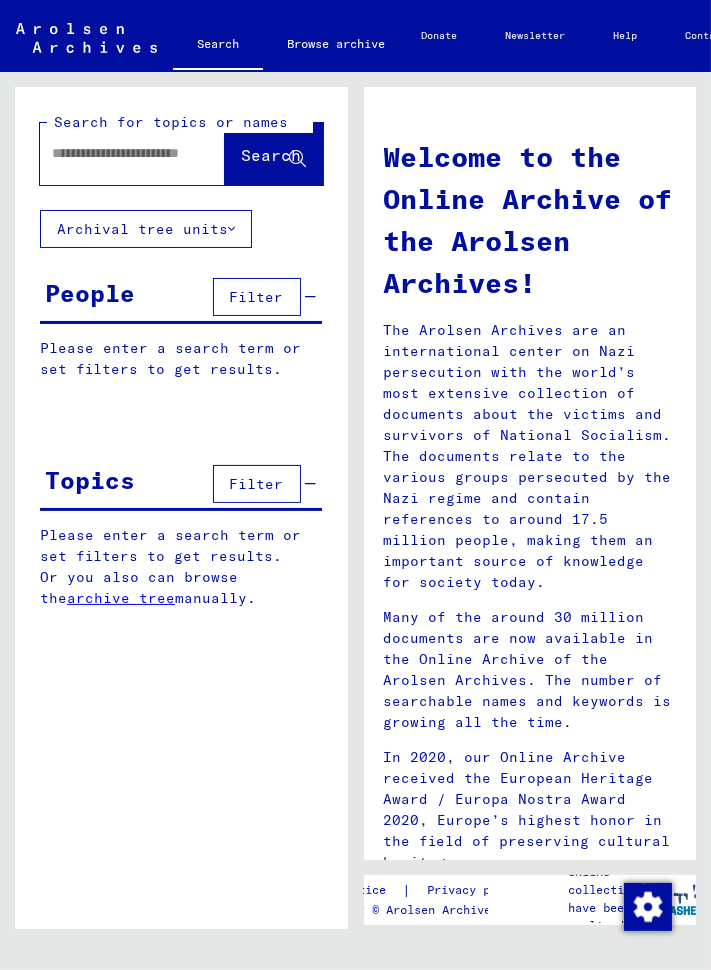 click at bounding box center (122, 153) 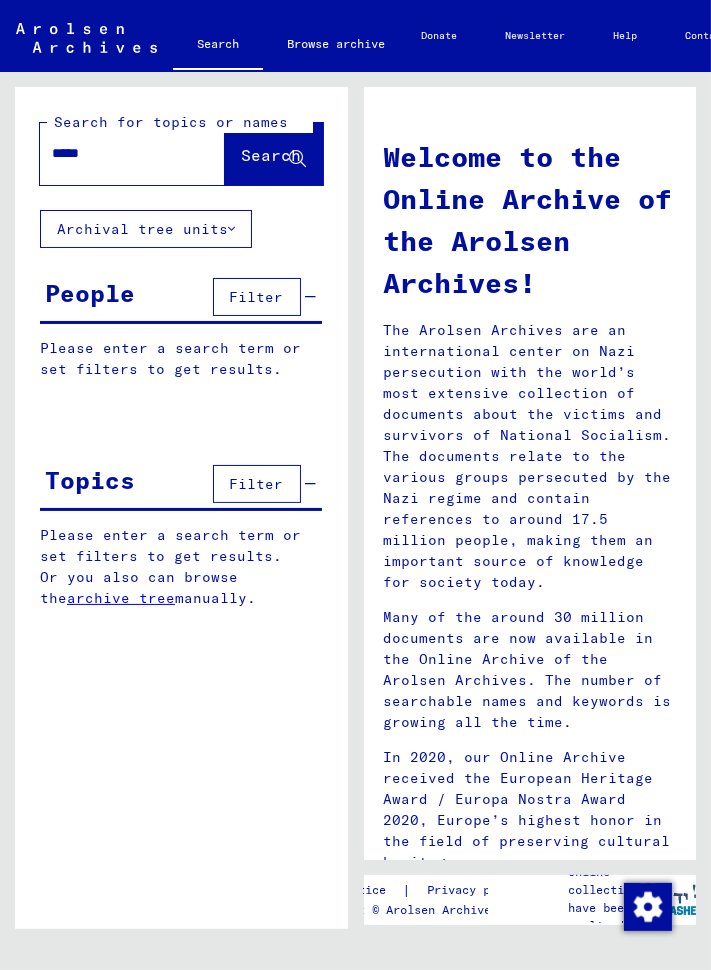 click on "Search" 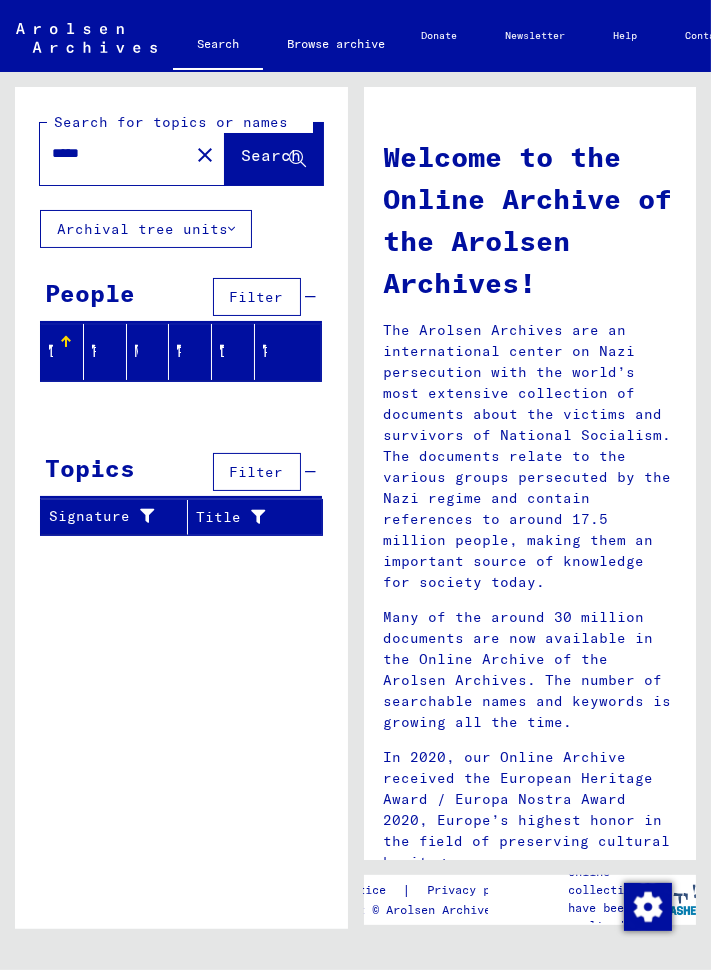 click on "*****" at bounding box center (118, 153) 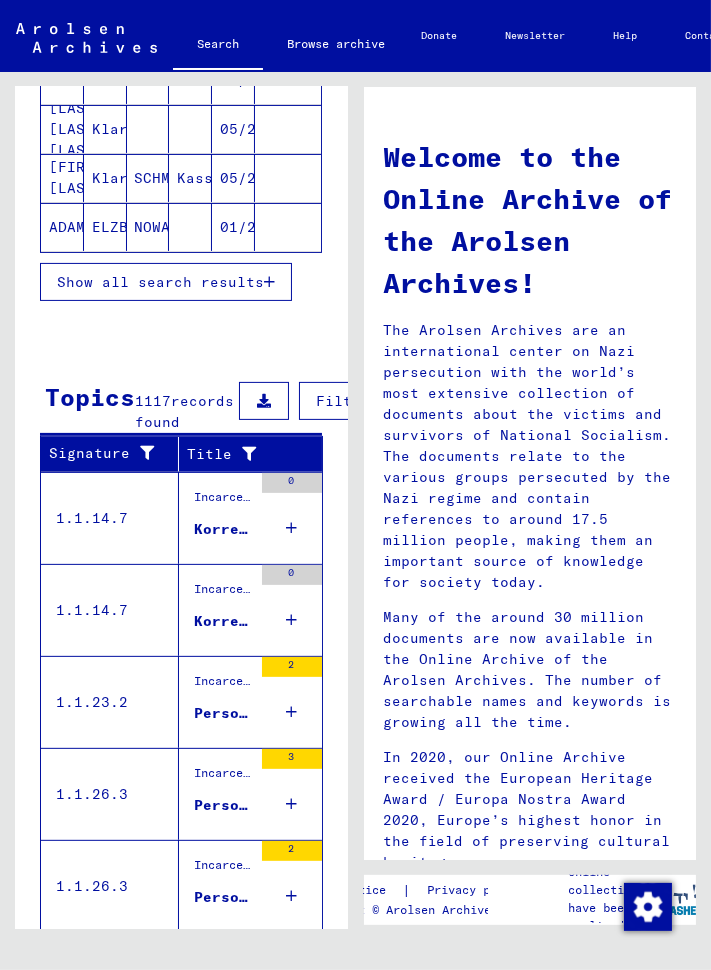 scroll, scrollTop: 382, scrollLeft: 0, axis: vertical 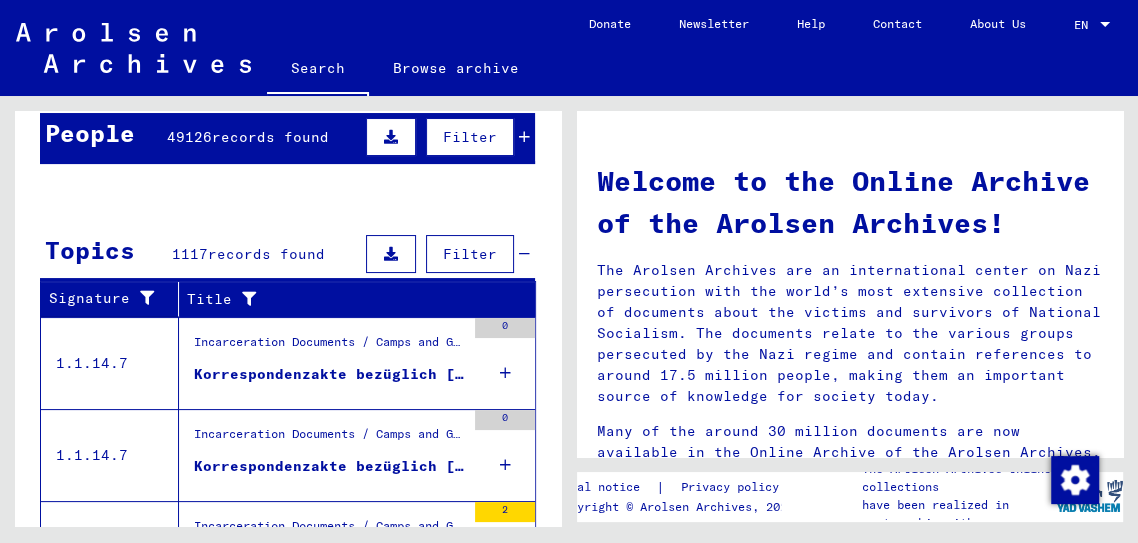 click on "Korrespondenzakte bezüglich [LAST] [FIRST]" at bounding box center (329, 374) 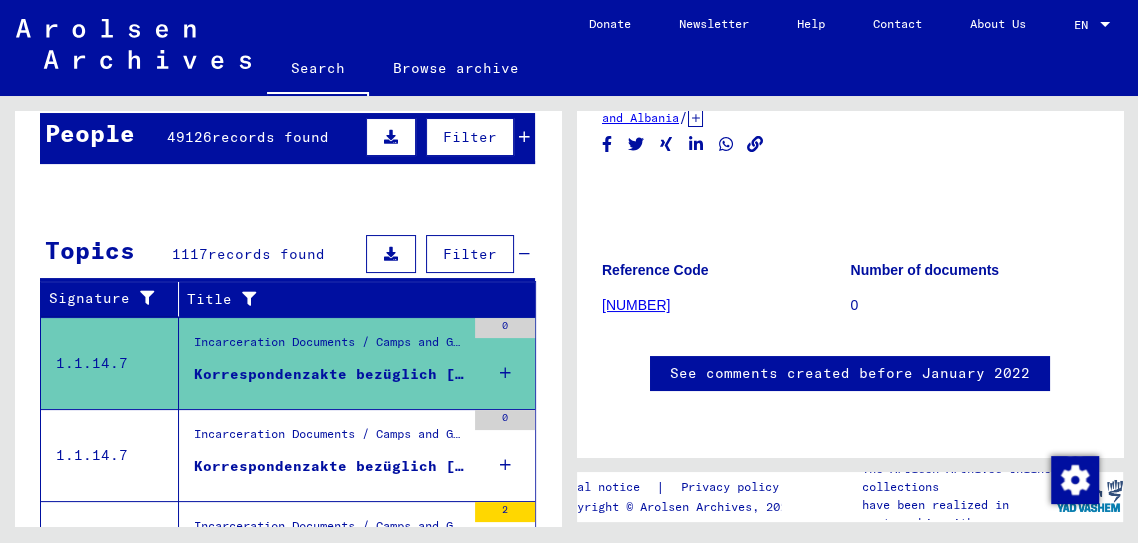 scroll, scrollTop: 428, scrollLeft: 0, axis: vertical 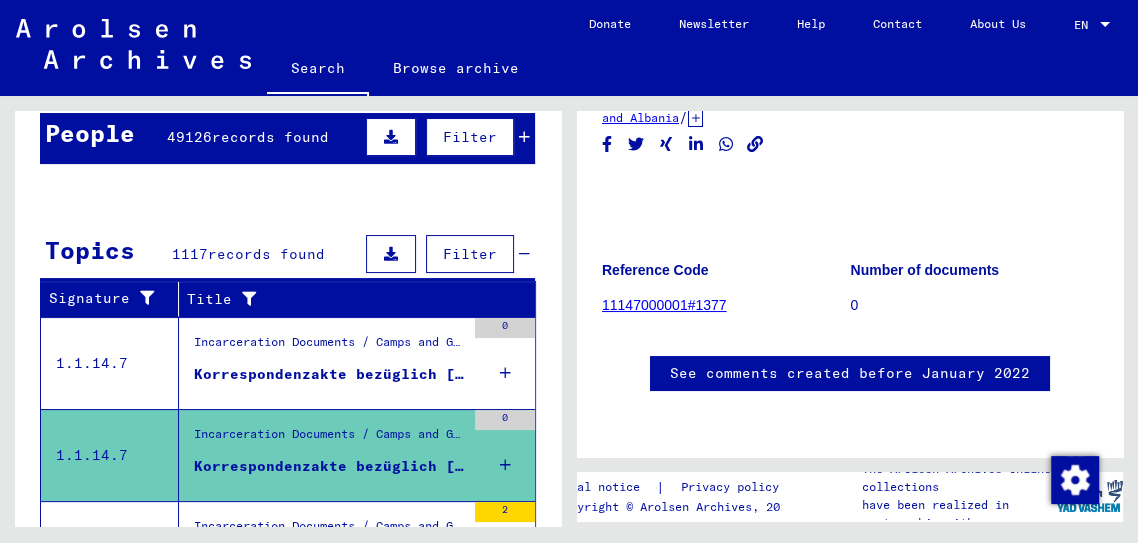 click on "Personal file of [LAST], [LAST], born on [DATE], born in [CITY]" at bounding box center [329, 558] 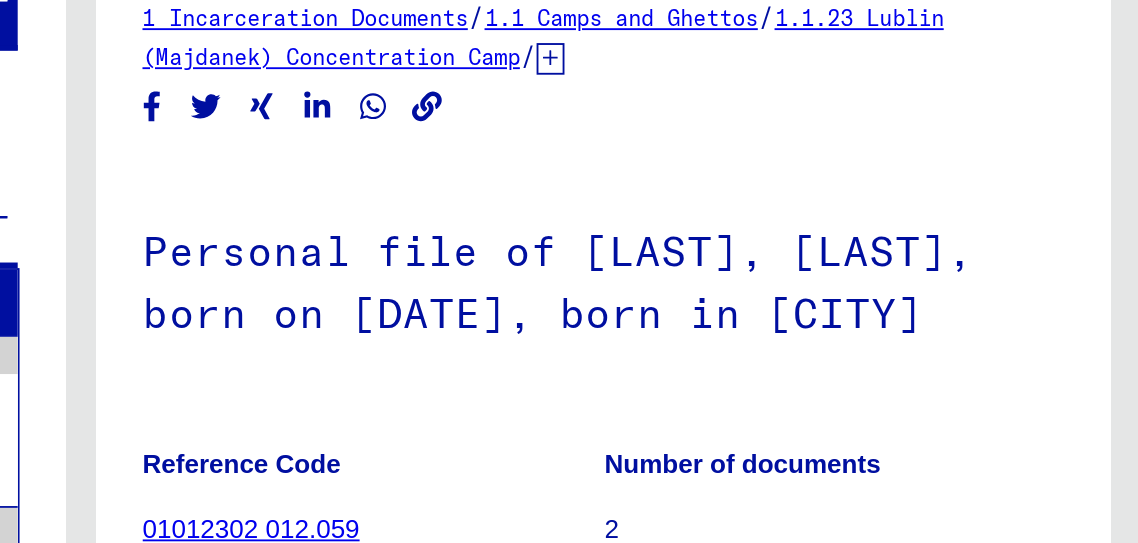 scroll, scrollTop: 0, scrollLeft: 0, axis: both 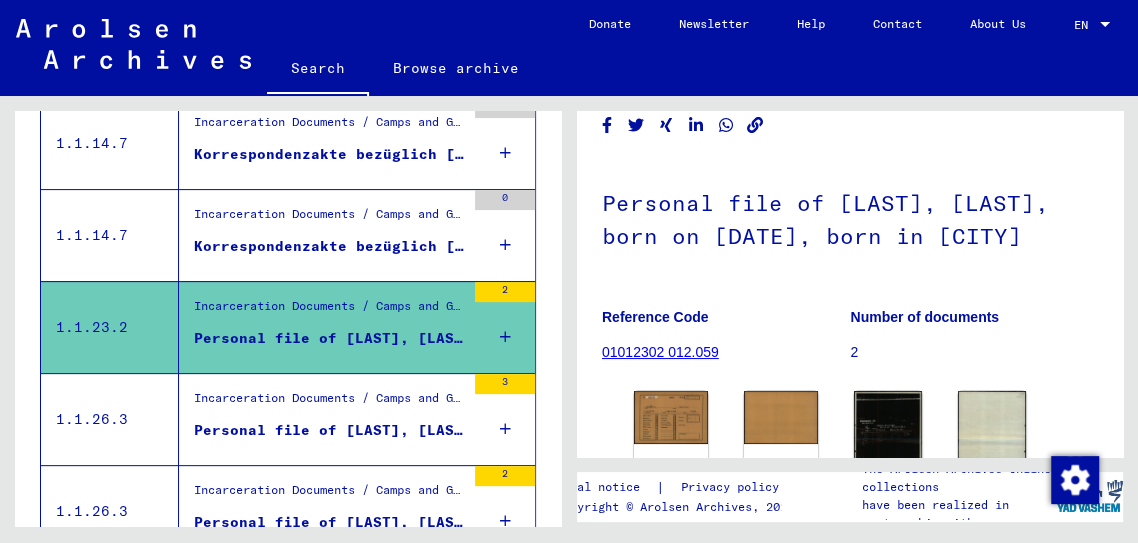 click on "Personal file of [LAST], [LAST], born on [DATE]" at bounding box center (329, 430) 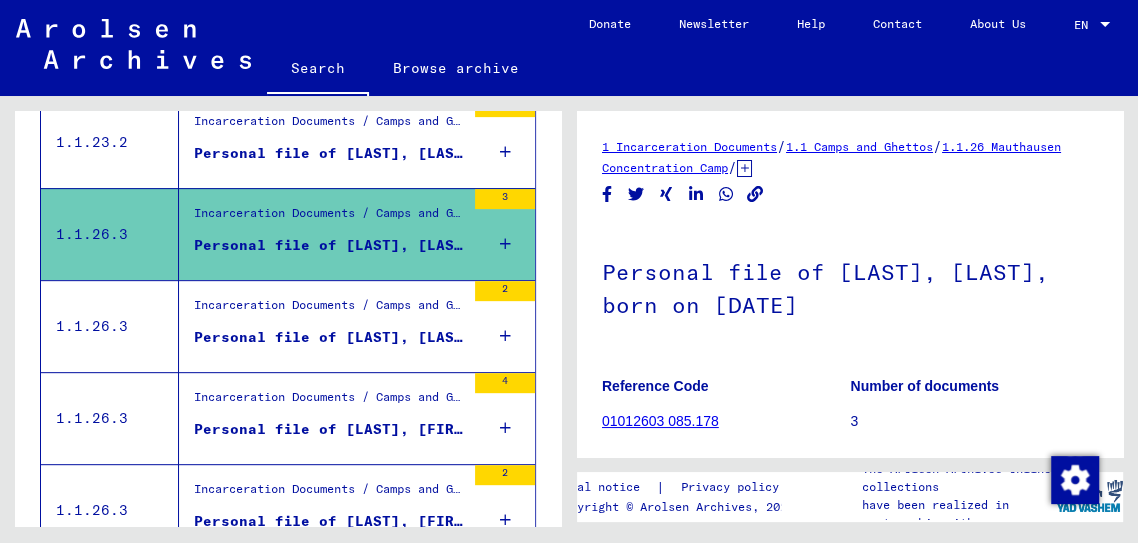 scroll, scrollTop: 584, scrollLeft: 0, axis: vertical 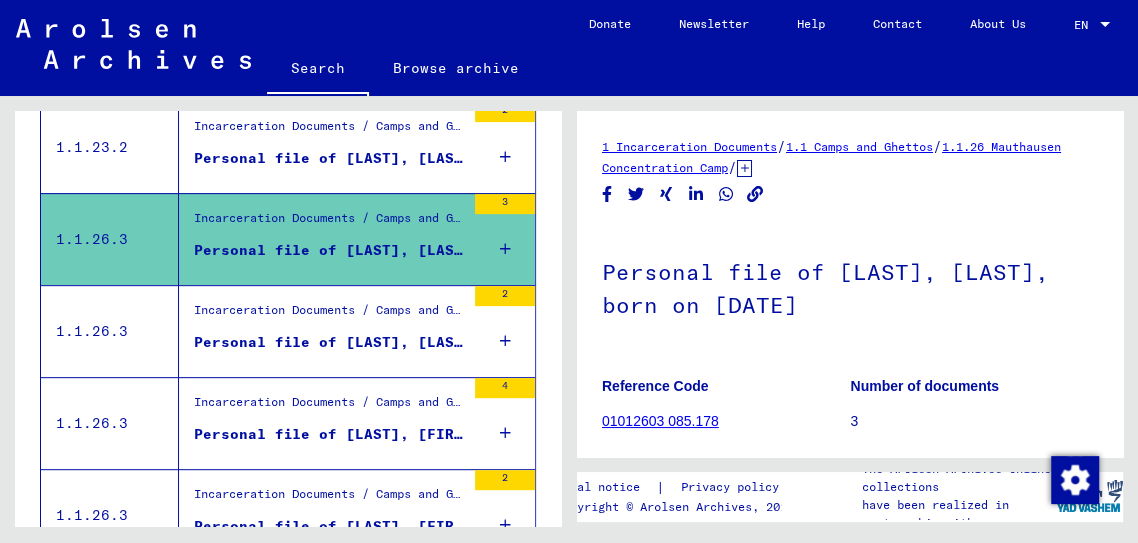 click on "Personal file of [LAST], [LAST], born on [DATE]" at bounding box center (329, 347) 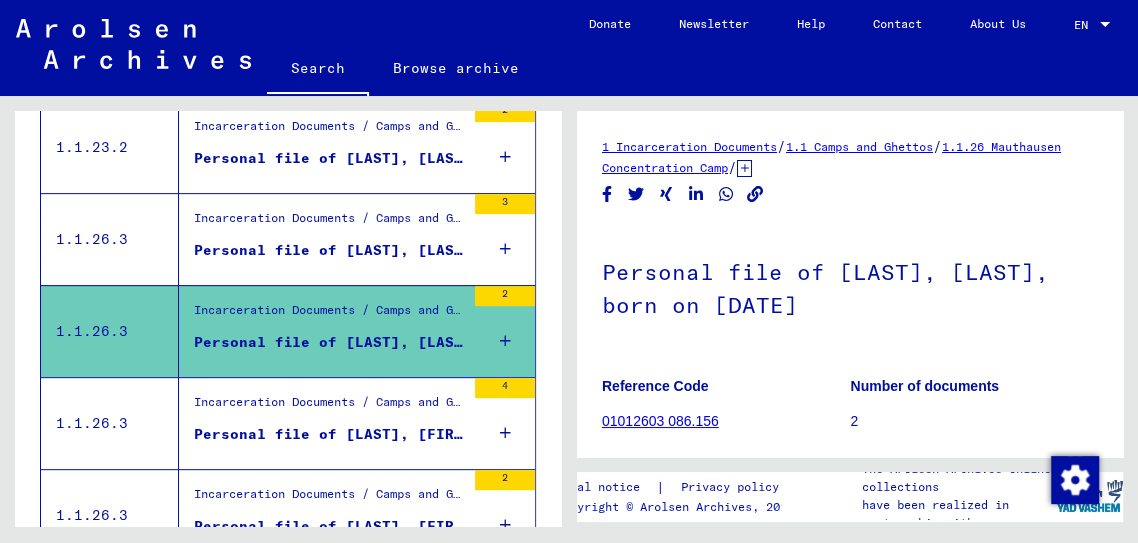 scroll, scrollTop: 0, scrollLeft: 0, axis: both 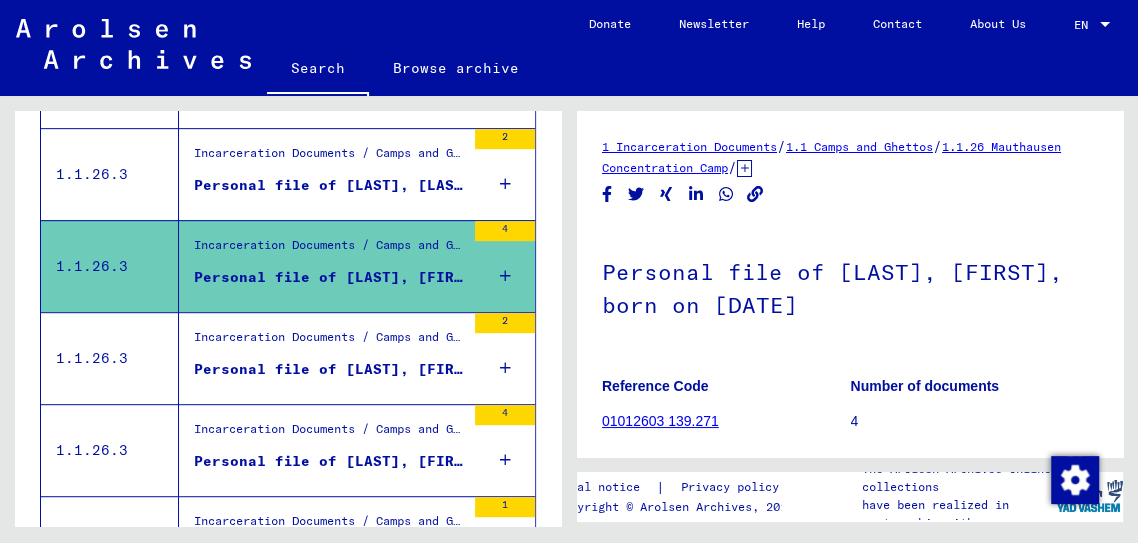 click on "Personal file of [LAST], [FIRST], born on [DATE]" at bounding box center [329, 374] 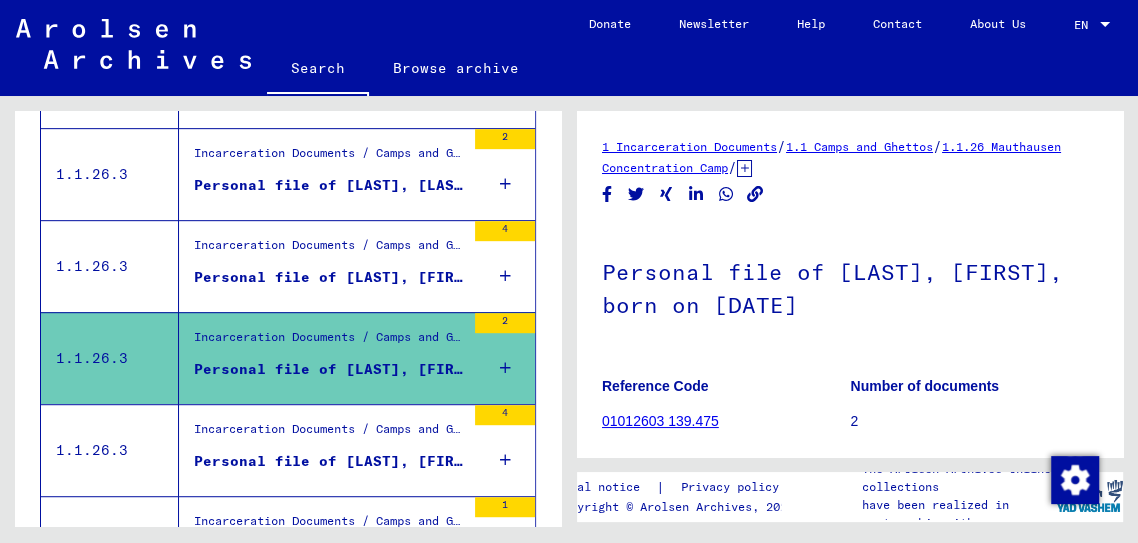 scroll, scrollTop: 0, scrollLeft: 0, axis: both 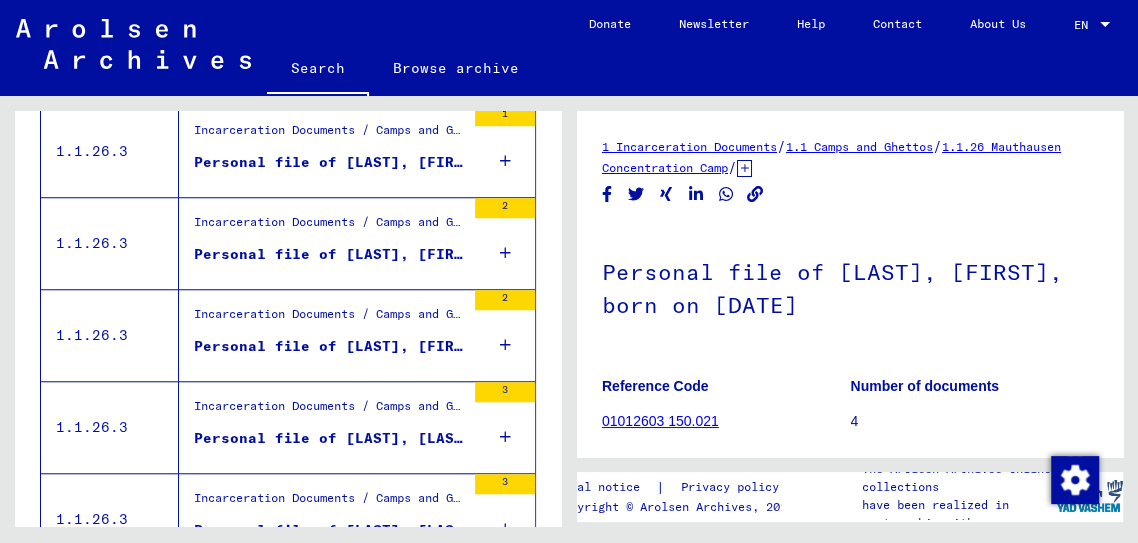 click on "Personal file of [LAST], [LAST], born on [DATE]" at bounding box center [329, 443] 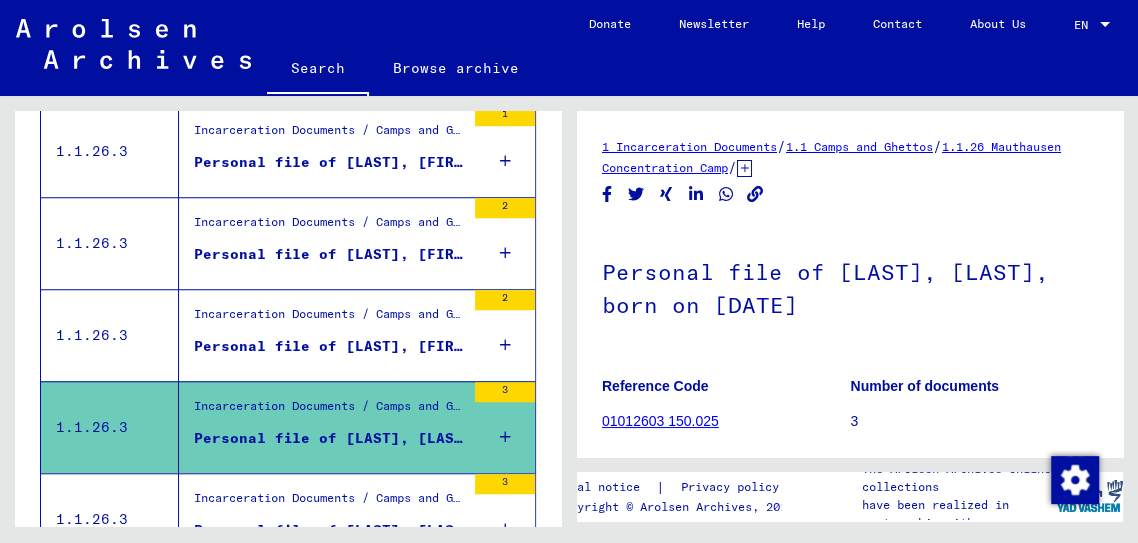 scroll, scrollTop: 0, scrollLeft: 0, axis: both 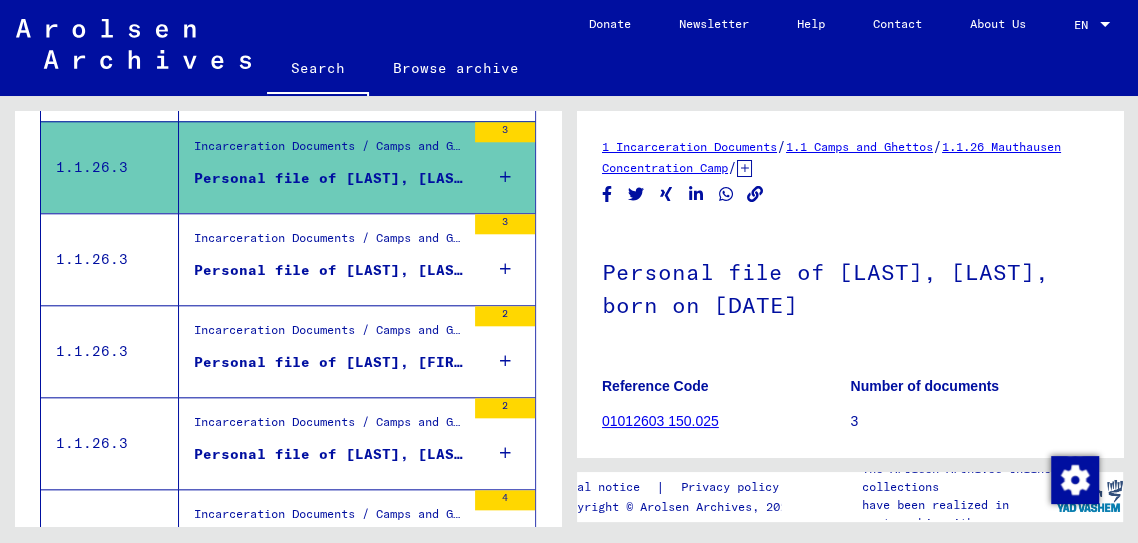 click on "Incarceration Documents / Camps and Ghettos / Mauthausen Concentration Camp / Individual Documents Regarding Male Detainees Mauthausen / Personal Files (male) - Concentration Camp Mauthausen / Files with names from NOTES" at bounding box center (329, 427) 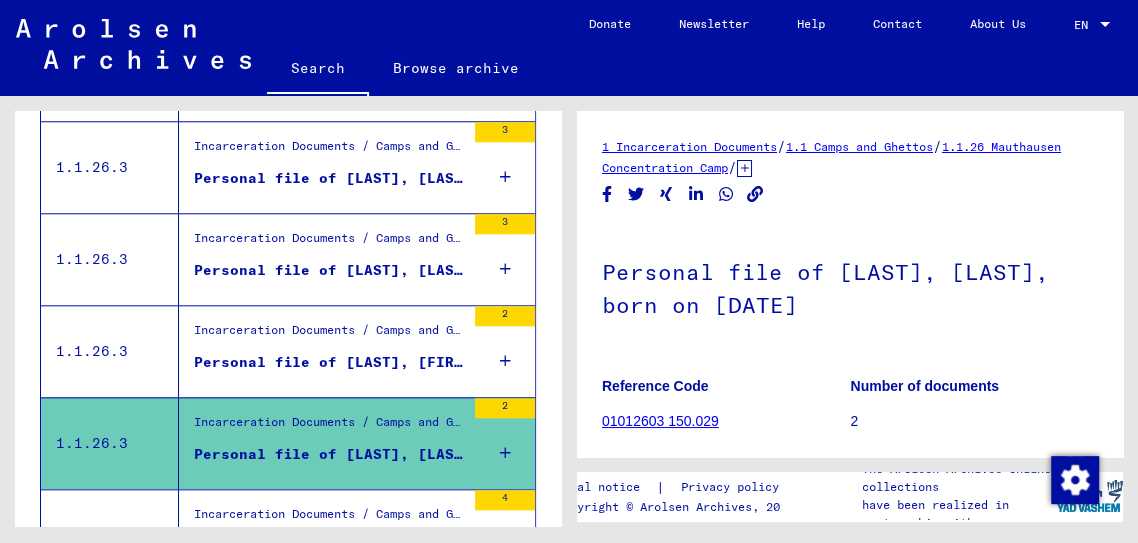 scroll, scrollTop: 0, scrollLeft: 0, axis: both 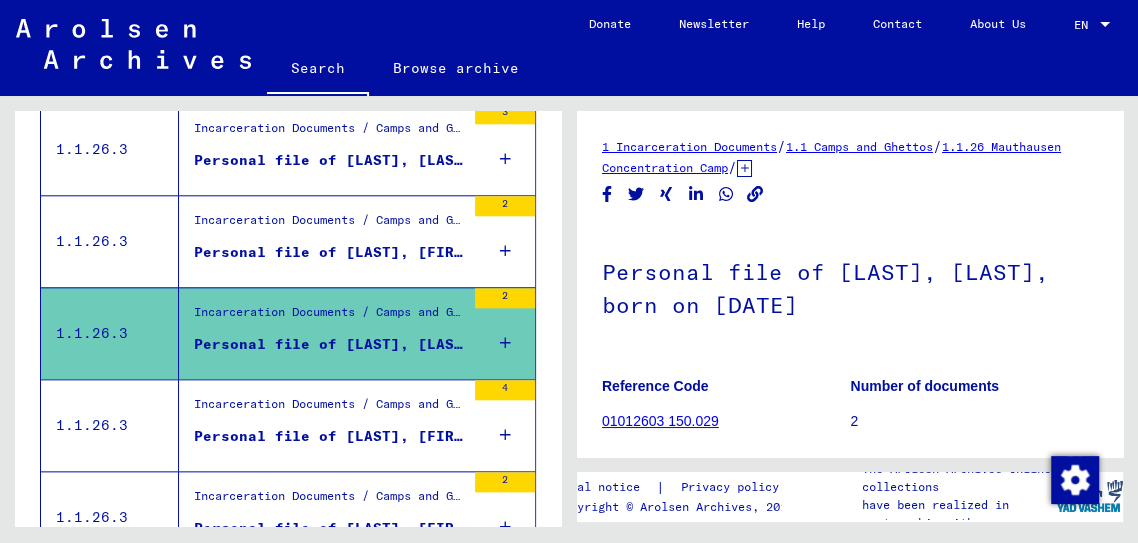 click on "Personal file of [LAST], [FIRST], born on [DATE]" at bounding box center [329, 436] 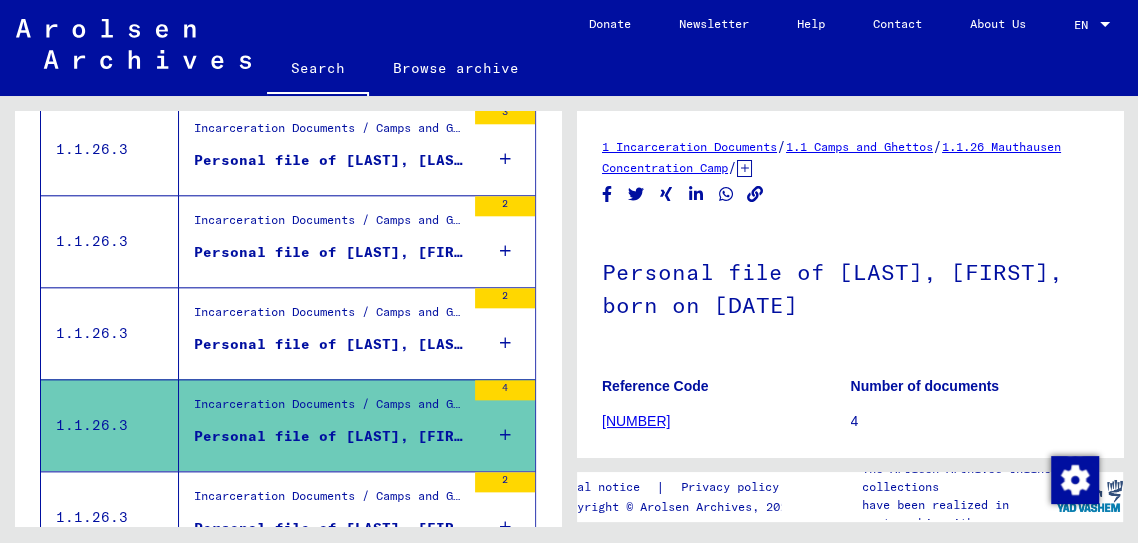 scroll, scrollTop: 0, scrollLeft: 0, axis: both 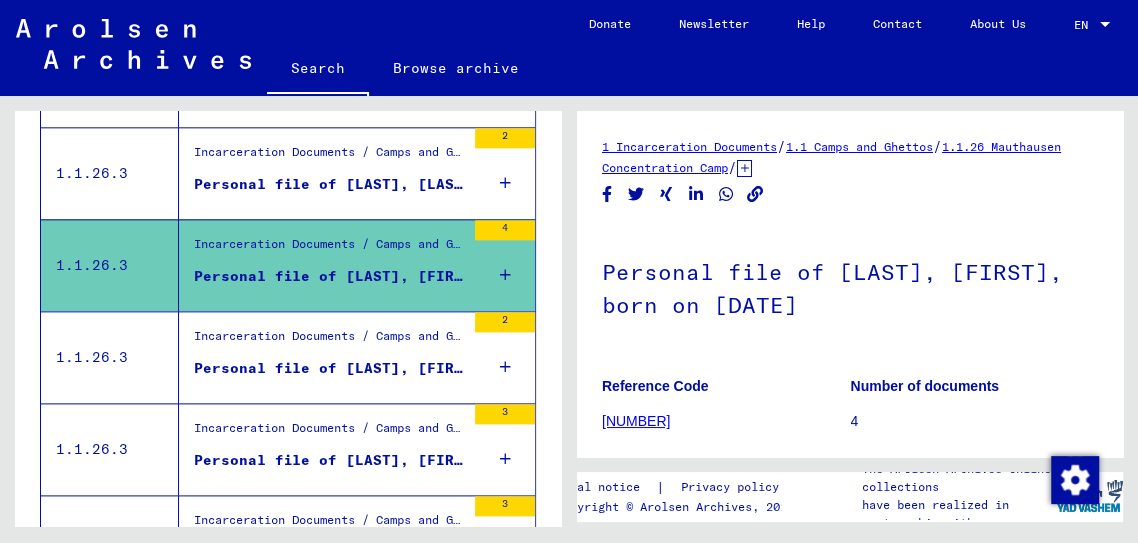click on "Personal file of [LAST], [FIRST], born on [DATE]" at bounding box center (329, 460) 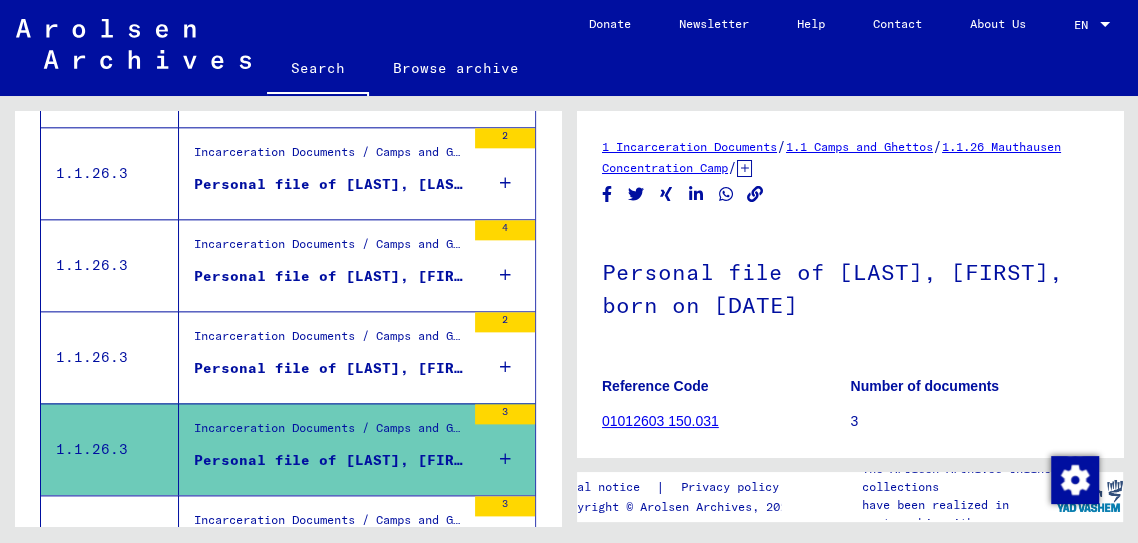 scroll, scrollTop: 0, scrollLeft: 0, axis: both 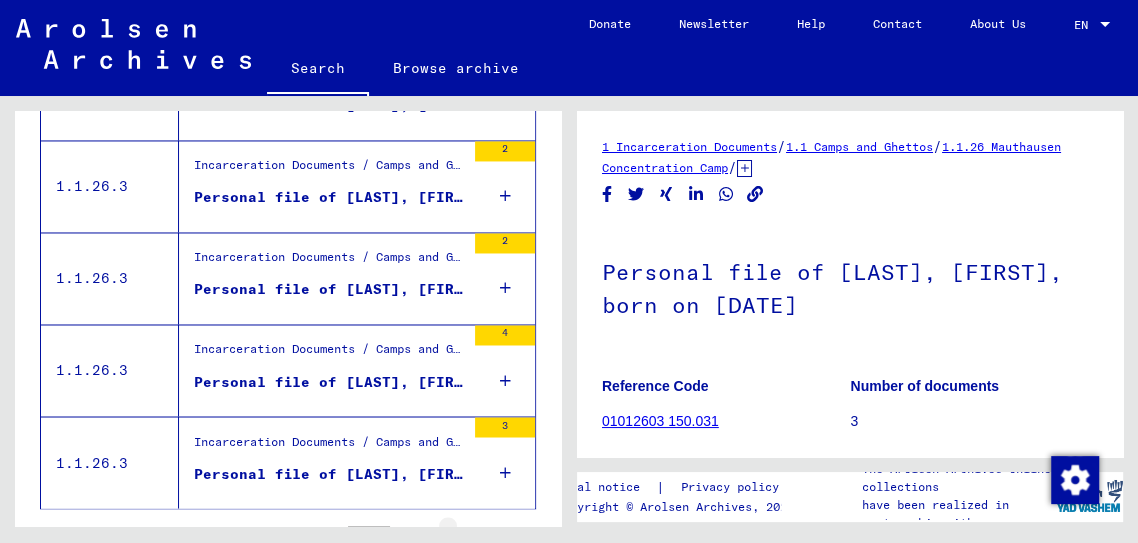 click 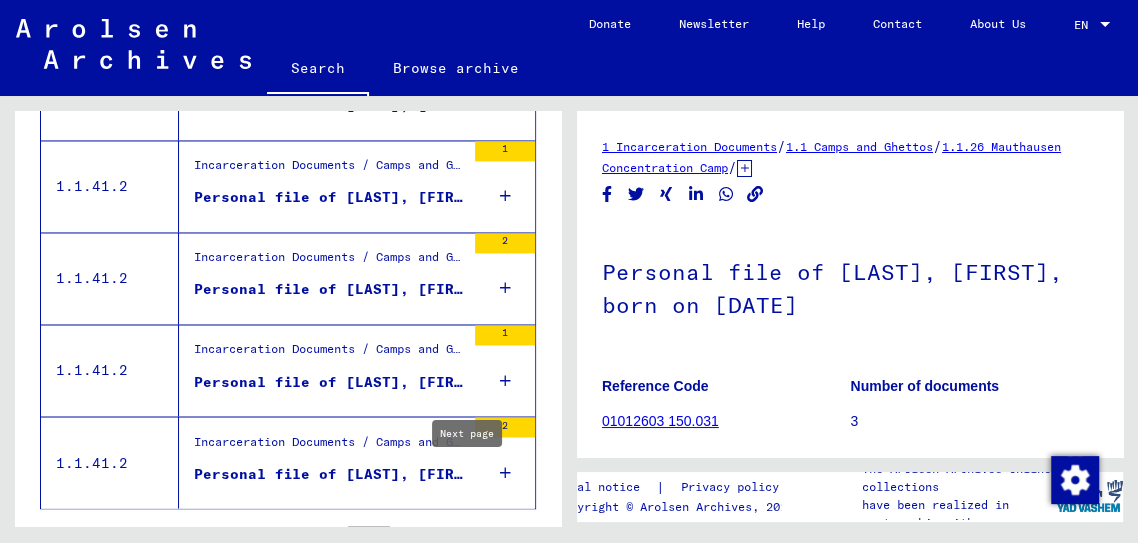 click 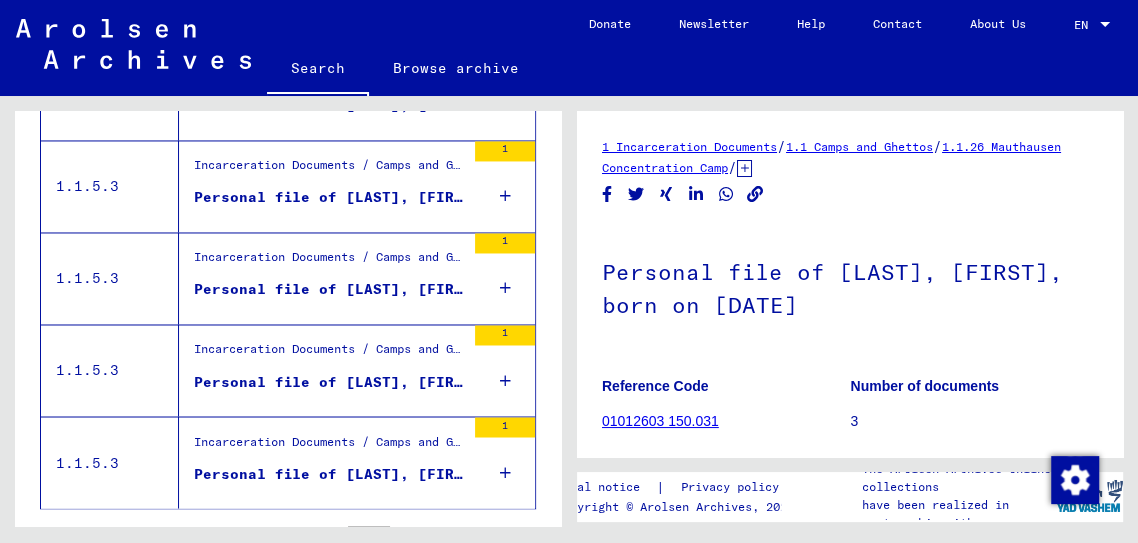 scroll, scrollTop: 36, scrollLeft: 0, axis: vertical 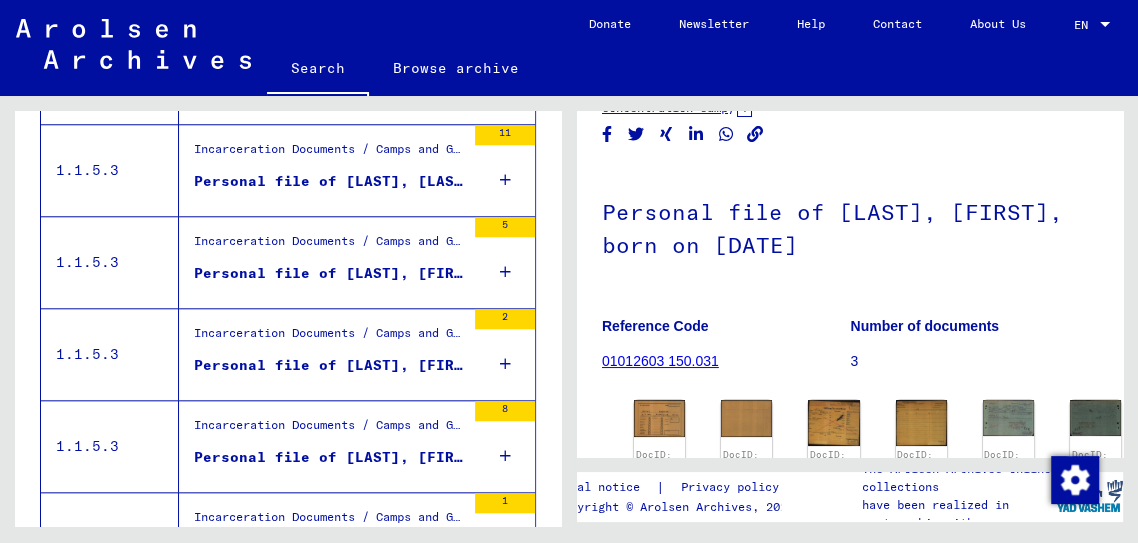 click on "Personal file of [LAST], [FIRST], born on [DATE]" at bounding box center (329, 273) 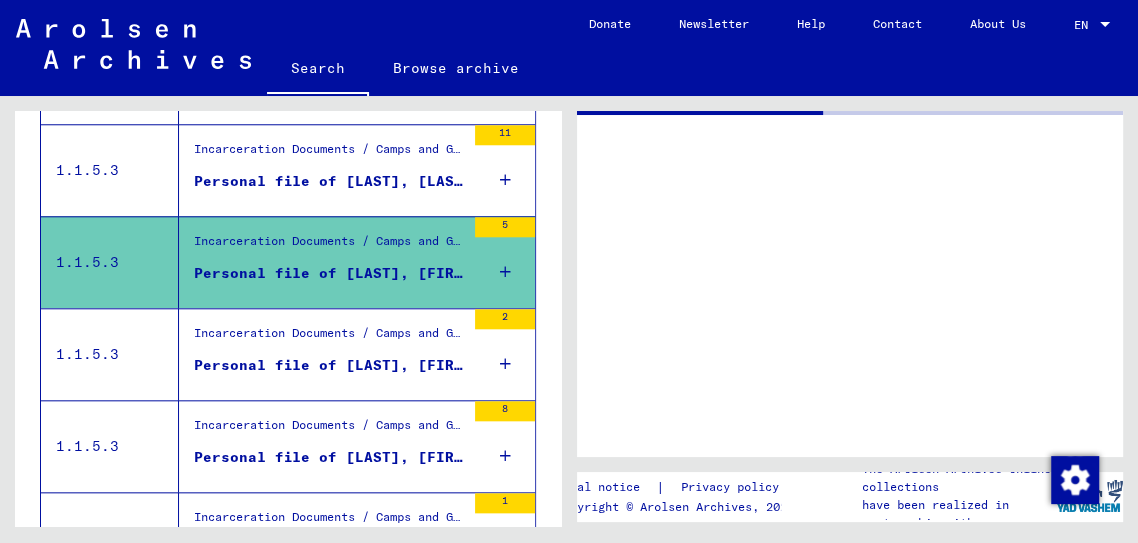 scroll, scrollTop: 0, scrollLeft: 0, axis: both 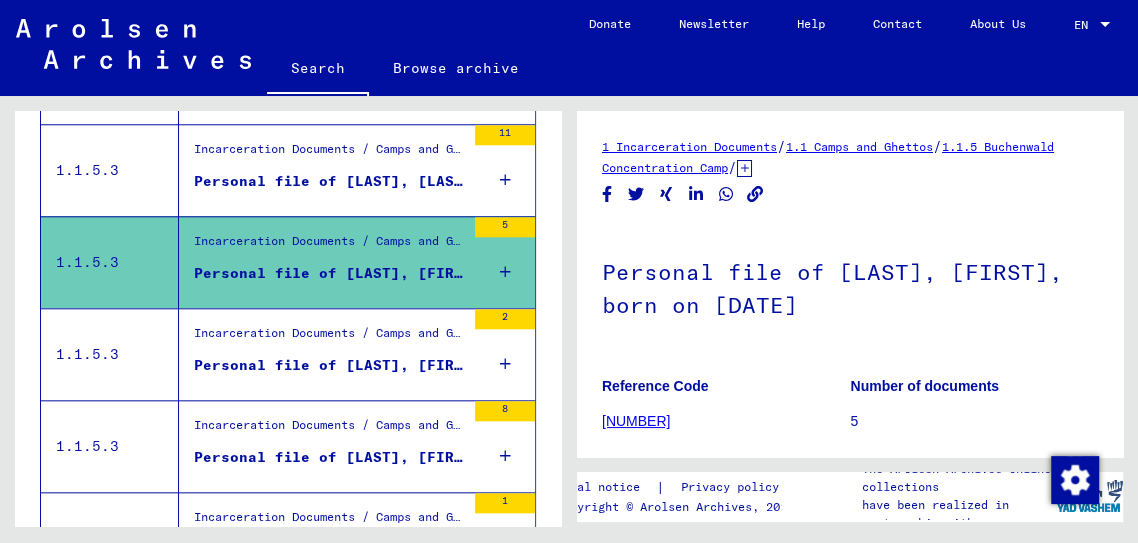 click on "Personal file of [LAST], [FIRST], born on [DATE]" at bounding box center [329, 365] 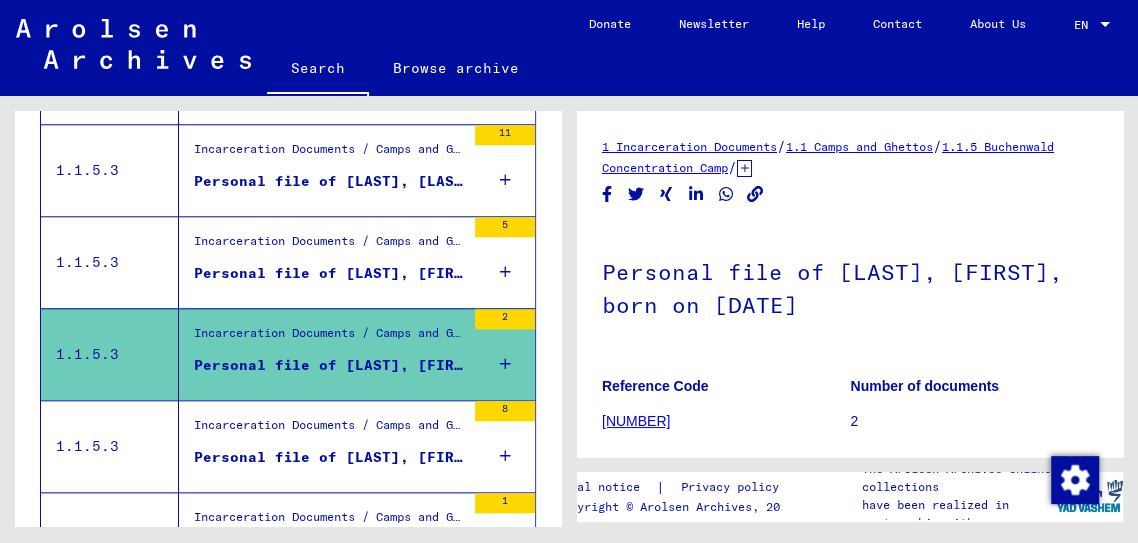 scroll, scrollTop: 0, scrollLeft: 0, axis: both 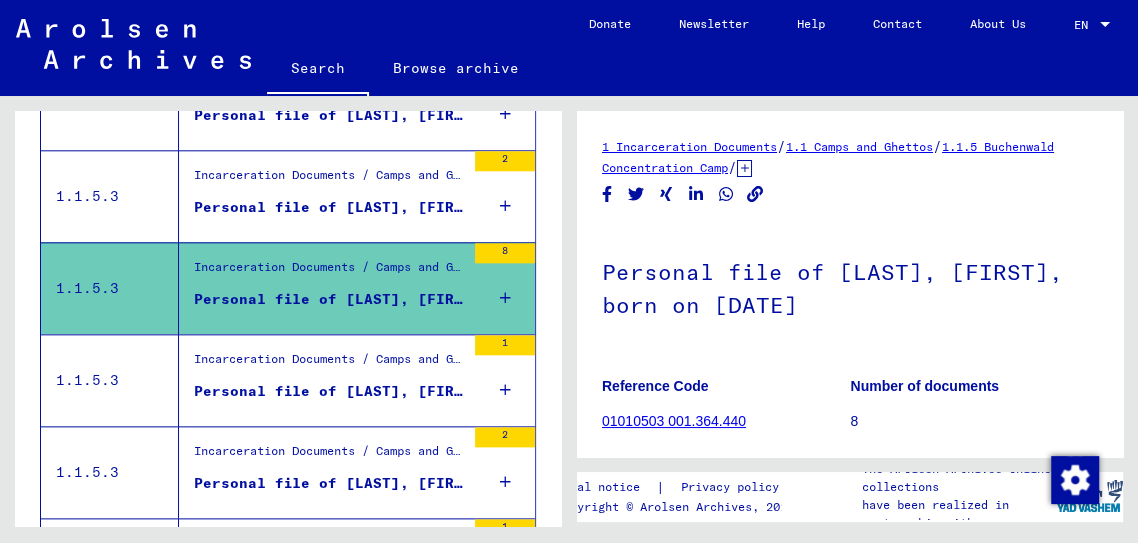 click on "Personal file of [LAST], [FIRST], born on [DATE]" at bounding box center [329, 391] 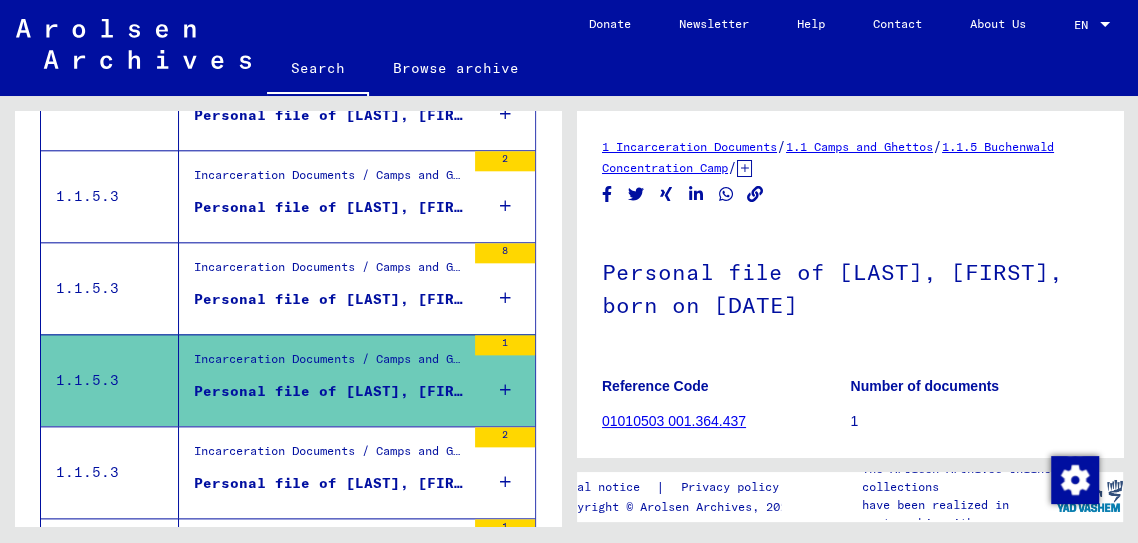 scroll, scrollTop: 0, scrollLeft: 0, axis: both 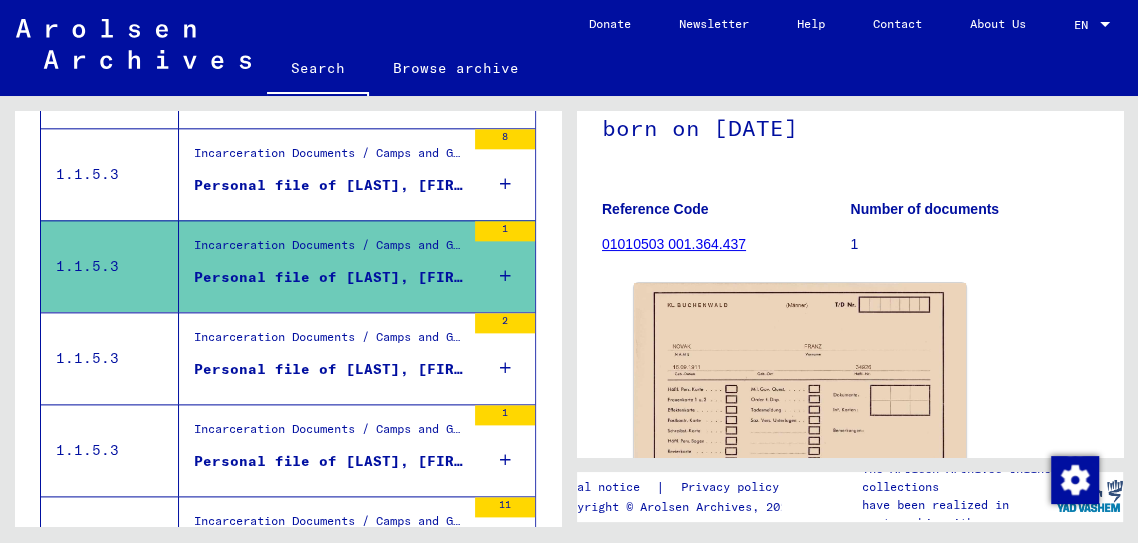click on "Personal file of [LAST], [FIRST], born on [DATE]" at bounding box center [329, 369] 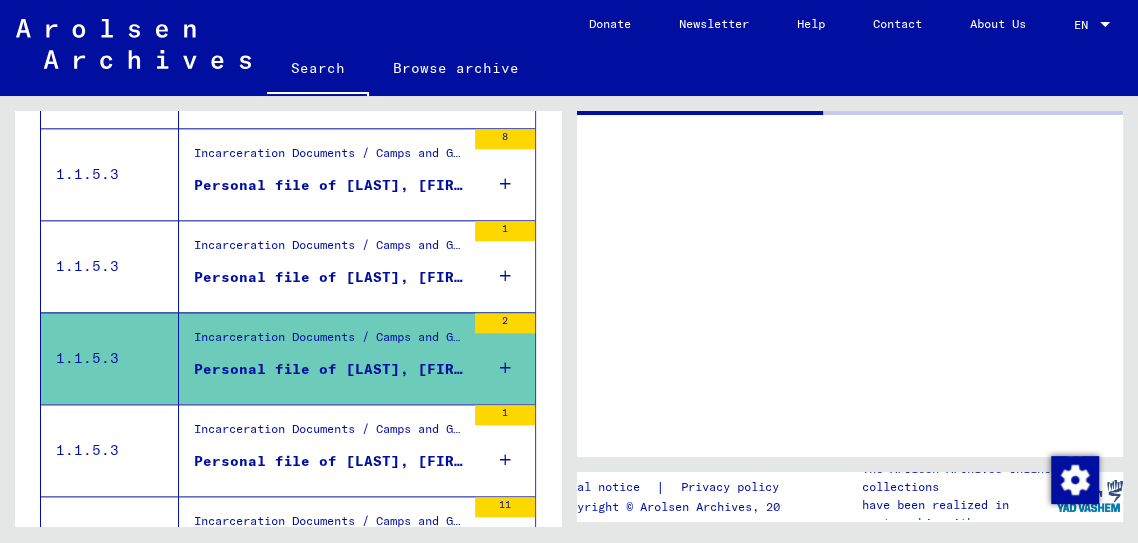 scroll, scrollTop: 0, scrollLeft: 0, axis: both 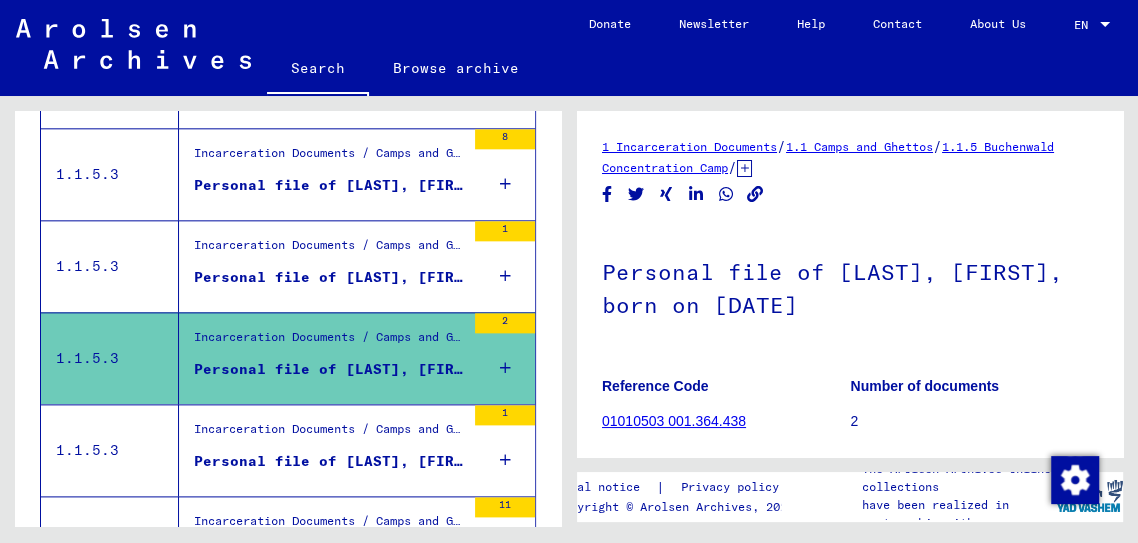click on "Personal file of [LAST], [FIRST], born on [DATE]" at bounding box center [329, 461] 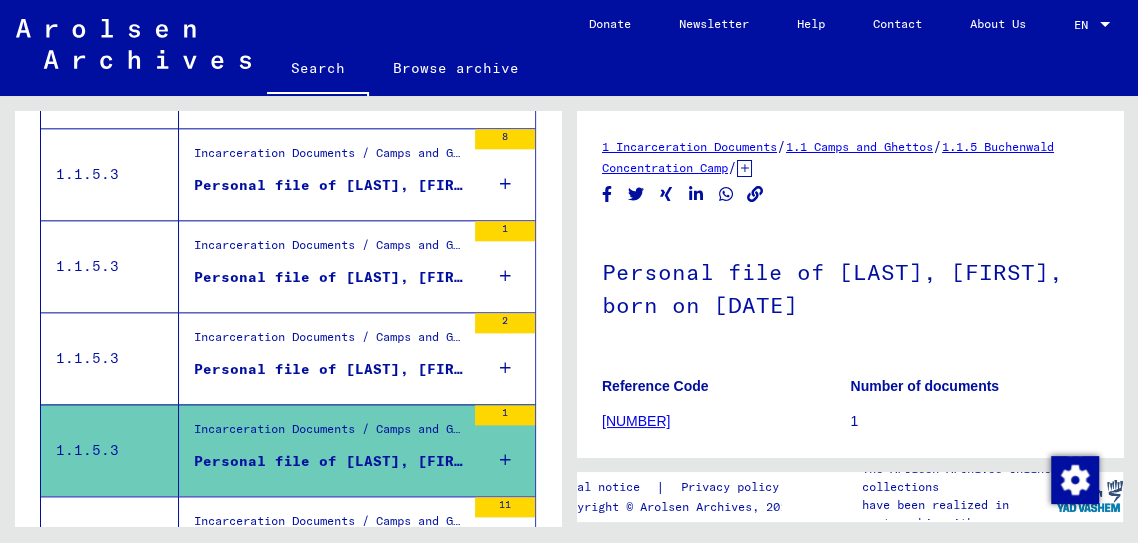 scroll, scrollTop: 0, scrollLeft: 0, axis: both 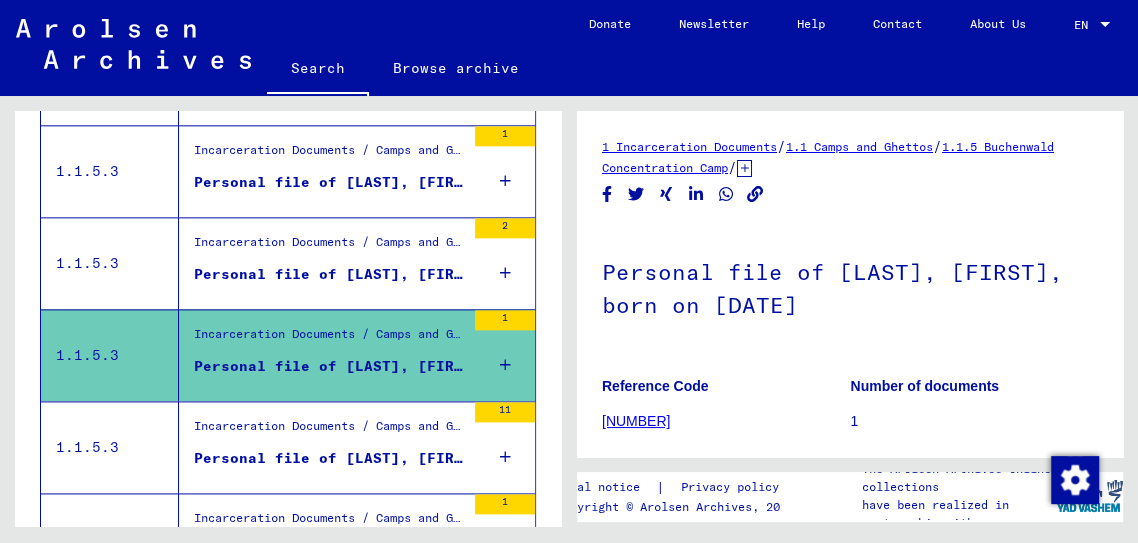 click on "Personal file of [LAST], [FIRST], born on [DATE]" at bounding box center (329, 458) 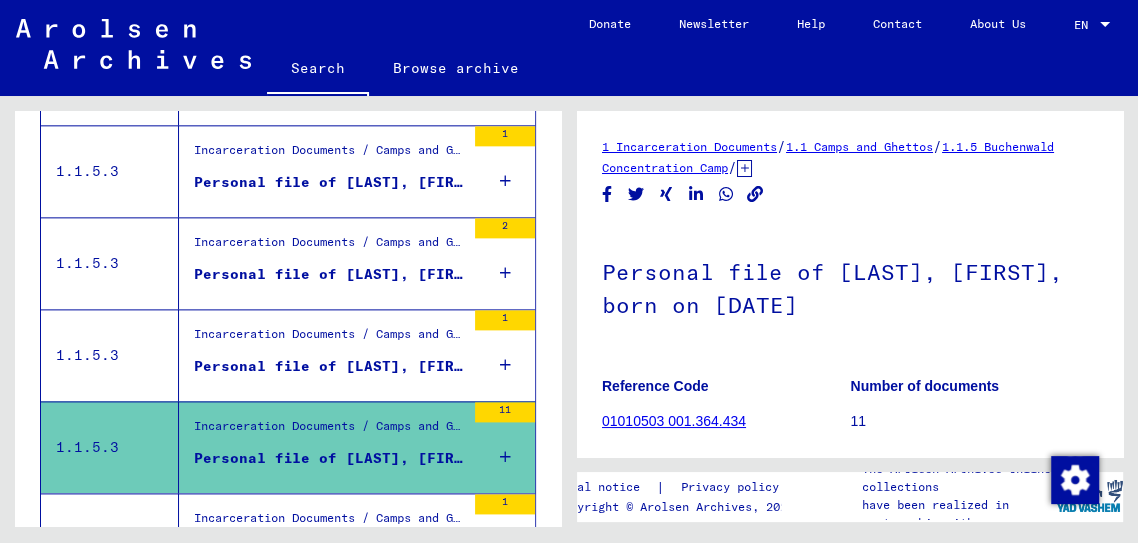 scroll, scrollTop: 0, scrollLeft: 0, axis: both 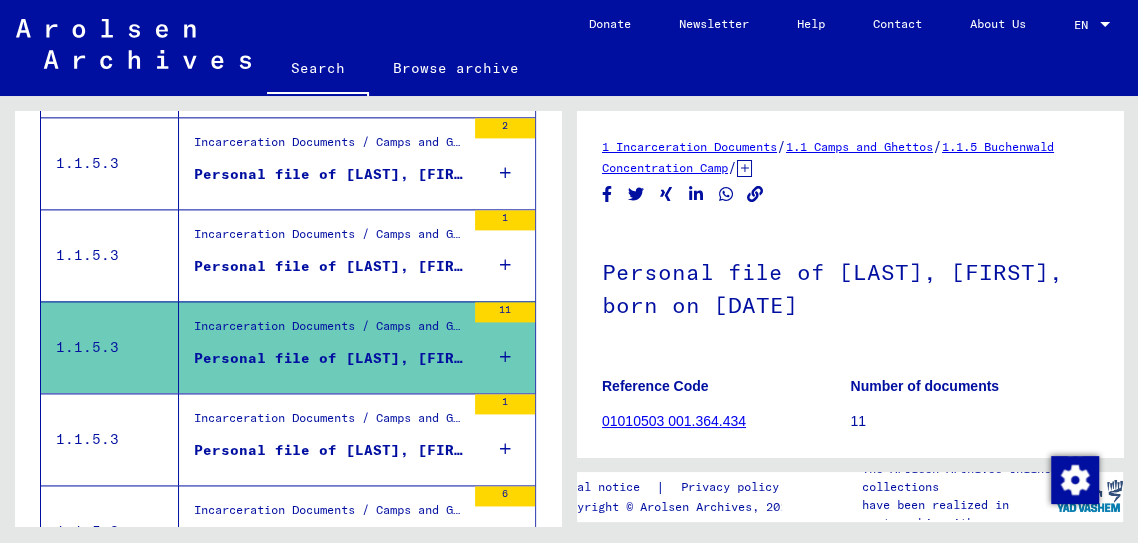 click on "Personal file of [LAST], [FIRST], born on [DATE]" at bounding box center [329, 450] 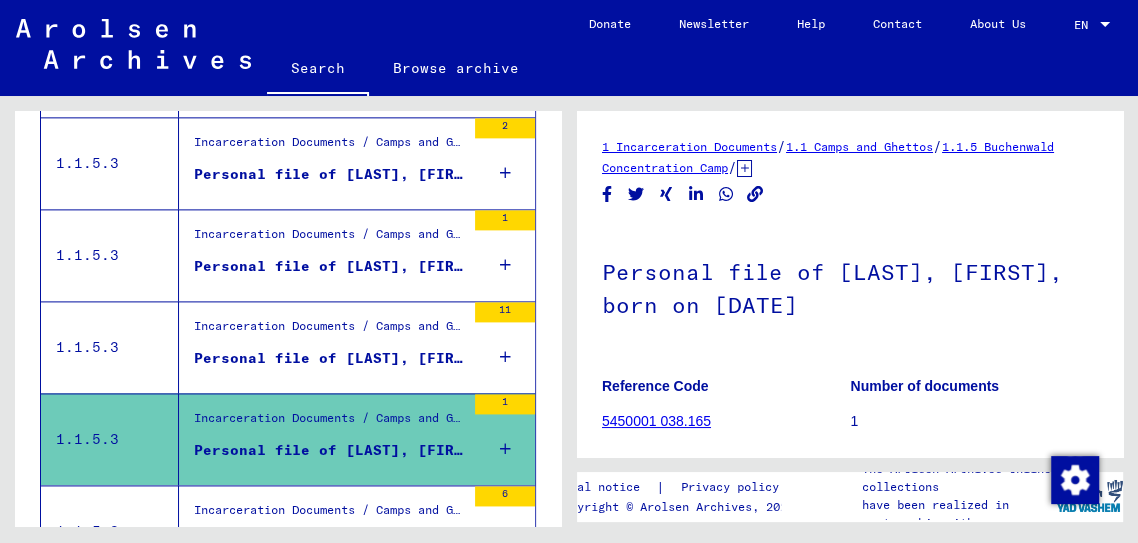 scroll, scrollTop: 0, scrollLeft: 0, axis: both 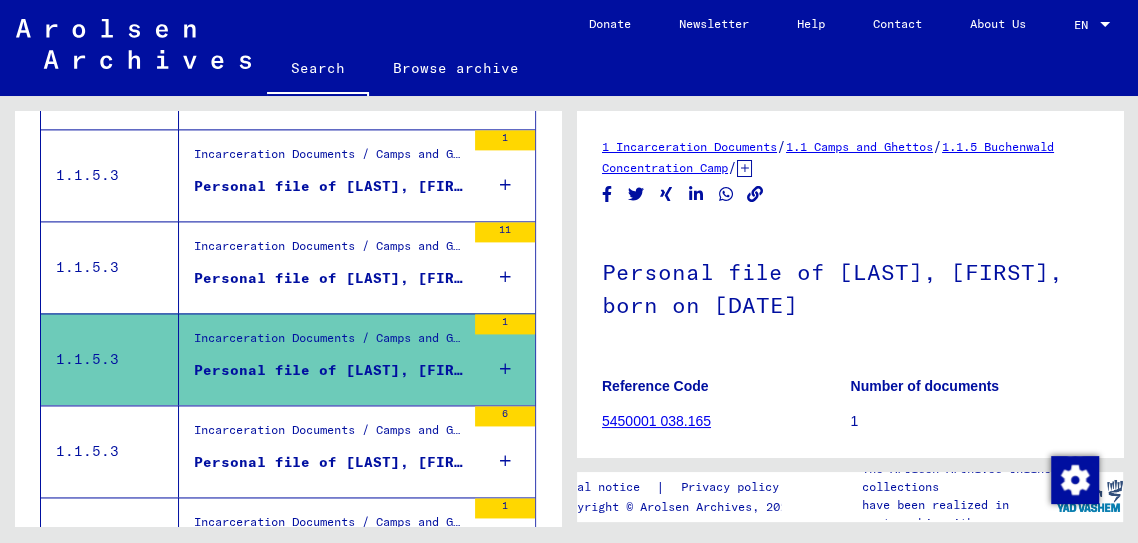 click on "Personal file of [LAST], [FIRST], born on [DATE]" at bounding box center (329, 462) 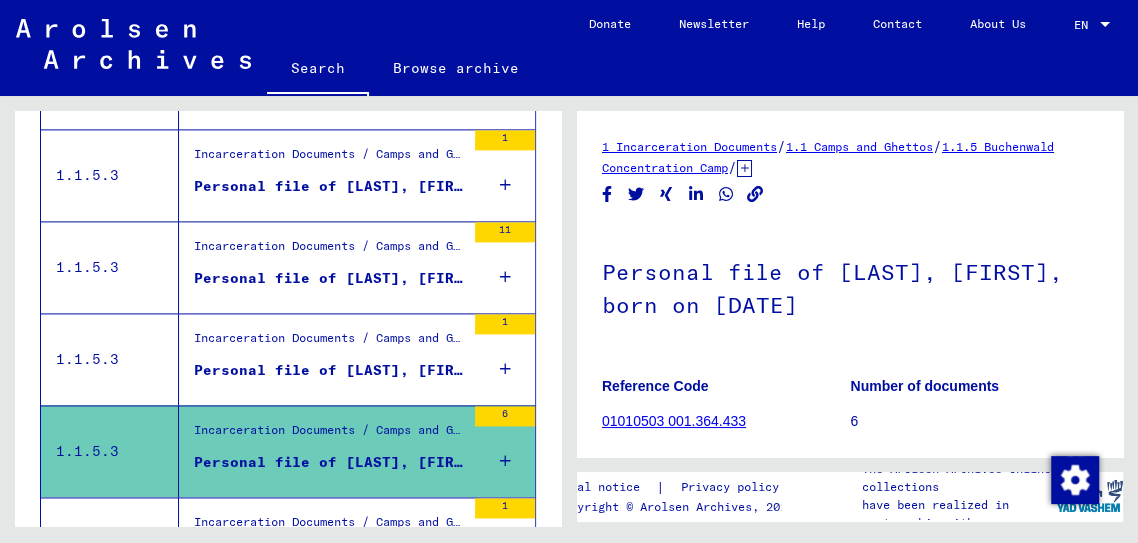 scroll, scrollTop: 0, scrollLeft: 0, axis: both 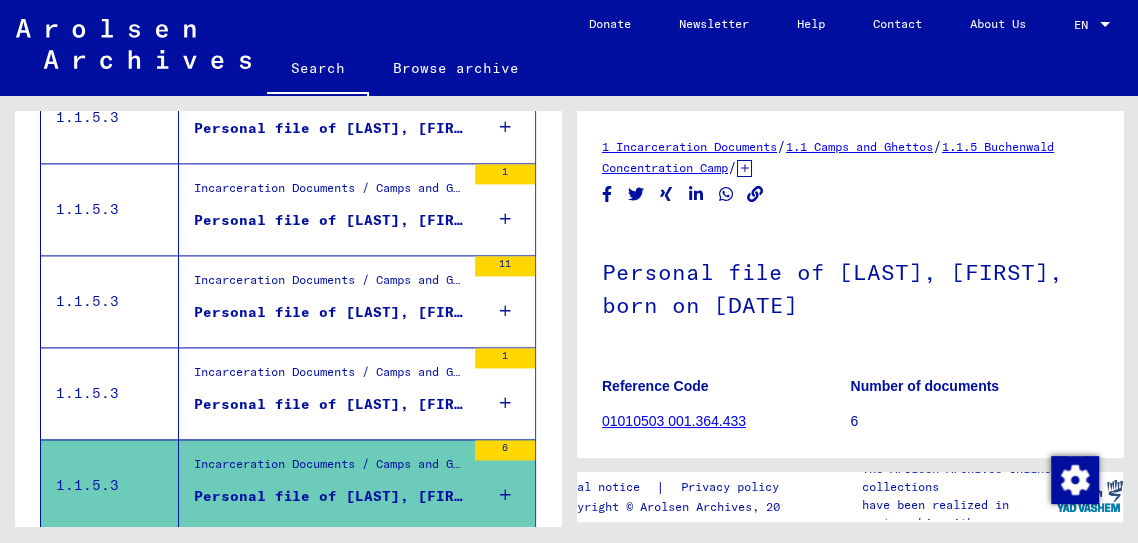 click on "Personal file of [LAST], [FIRST], born on [DATE]" at bounding box center (329, 404) 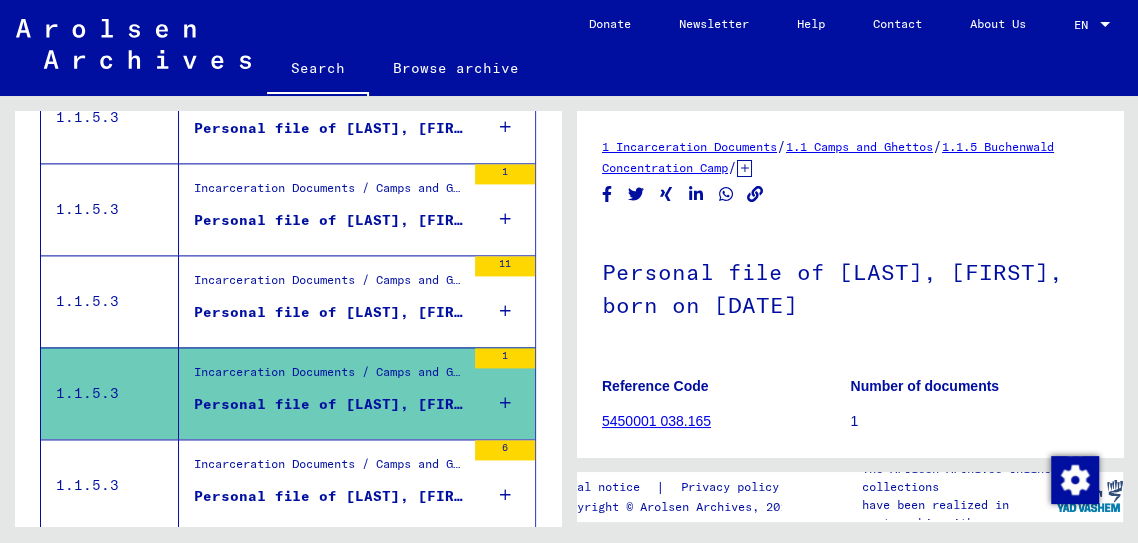 scroll, scrollTop: 0, scrollLeft: 0, axis: both 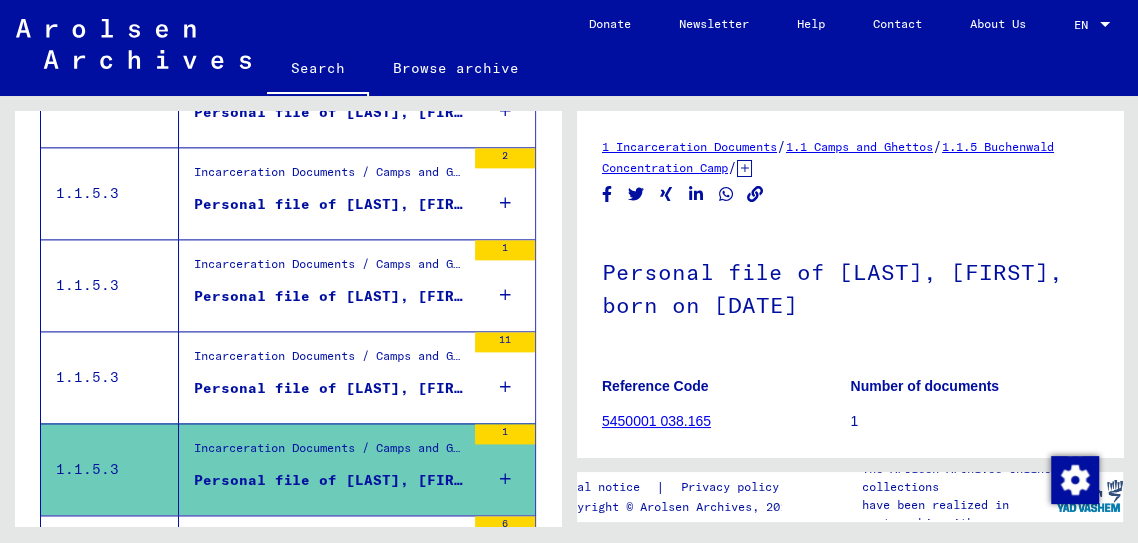 click on "Personal file of [LAST], [FIRST], born on [DATE]" at bounding box center [329, 388] 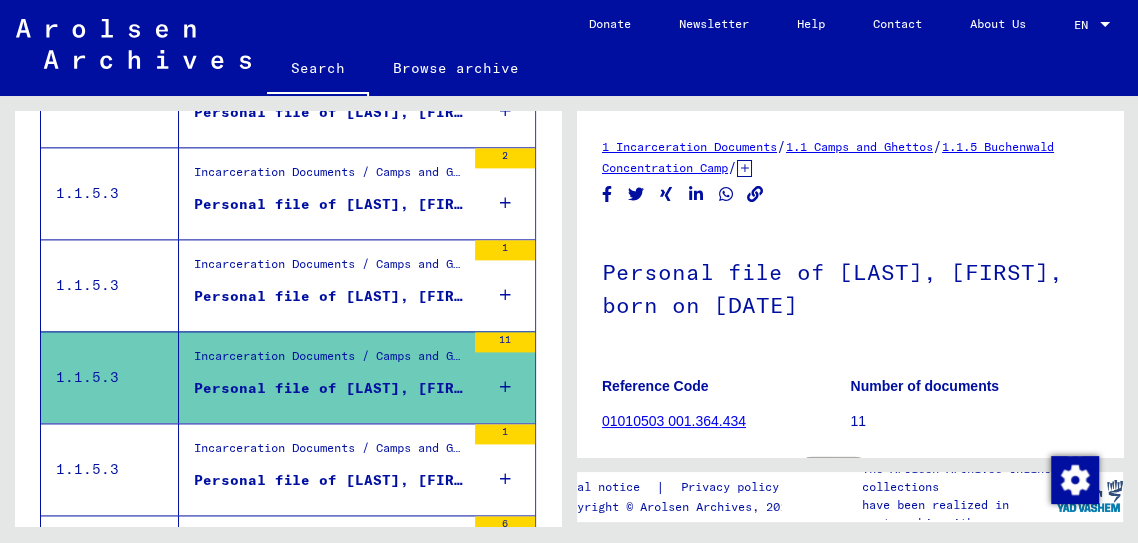 click 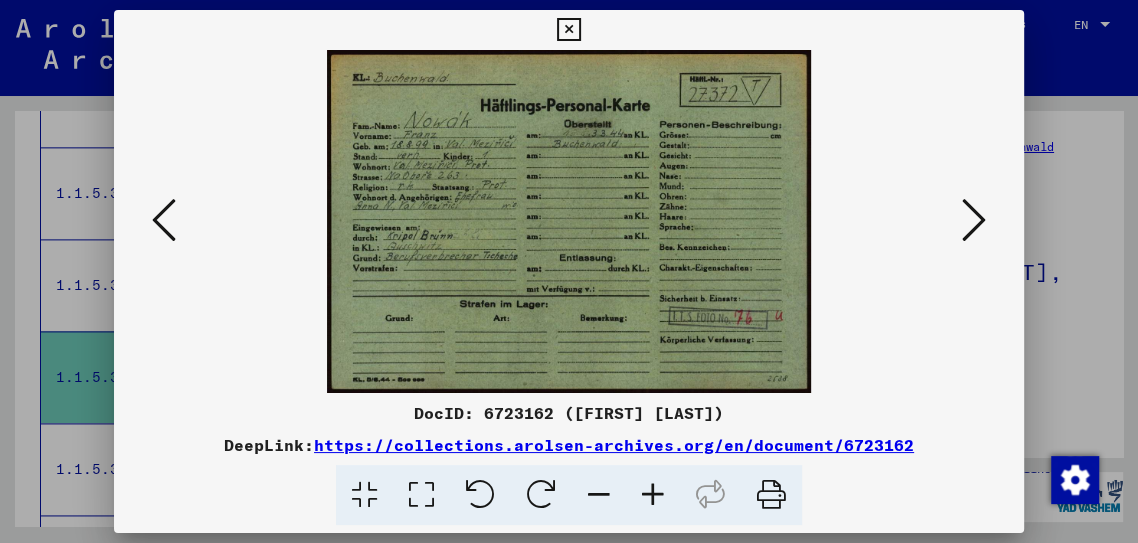 click at bounding box center (569, 271) 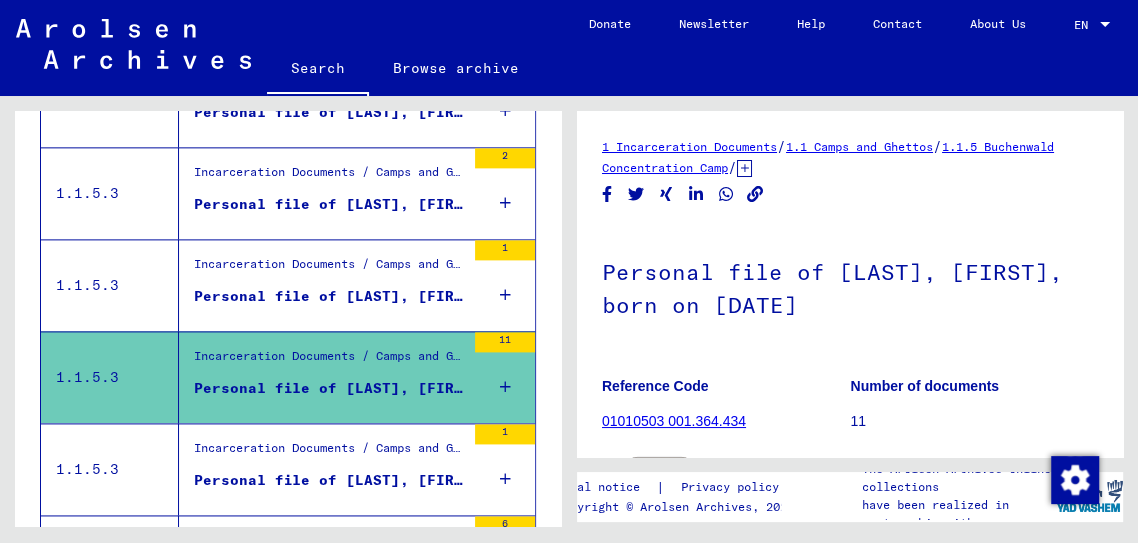click on "DocID: 6723161 ([FIRST] [LAST])" 